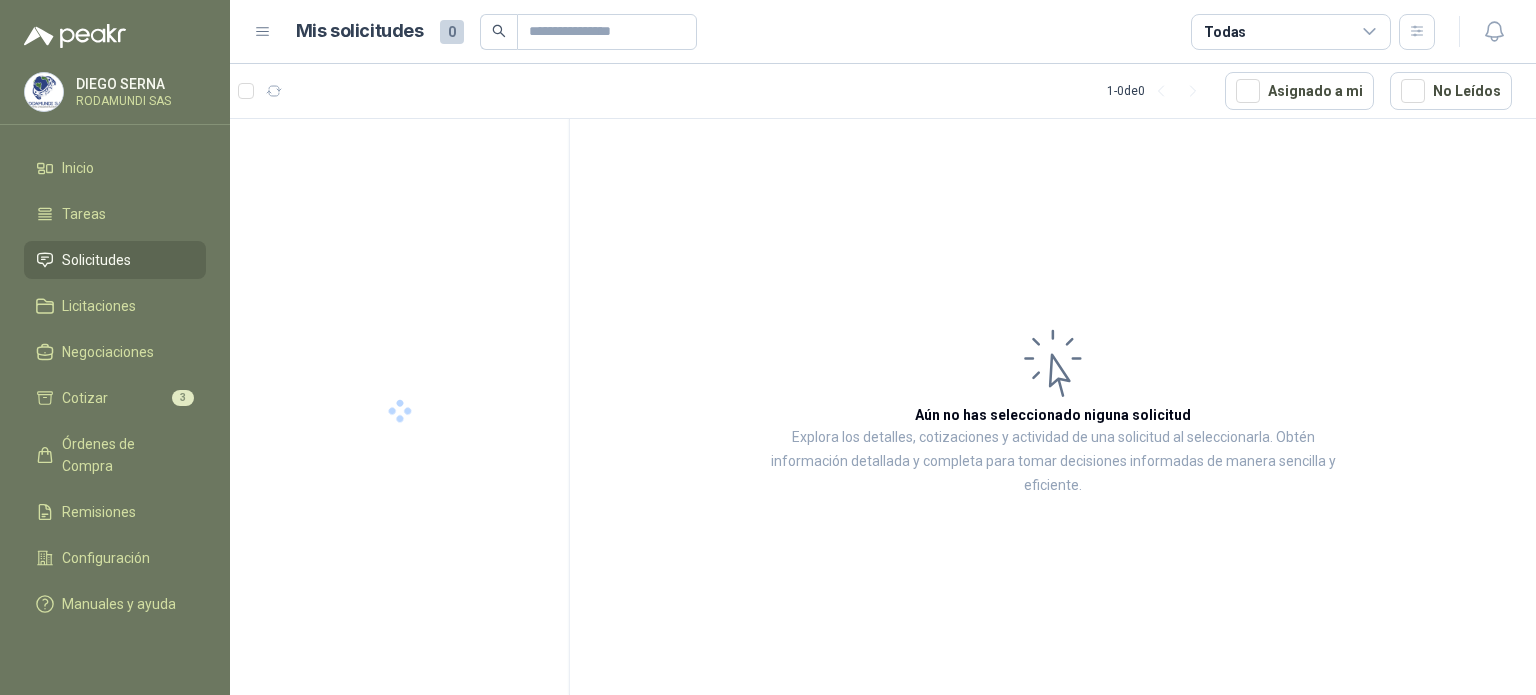 scroll, scrollTop: 0, scrollLeft: 0, axis: both 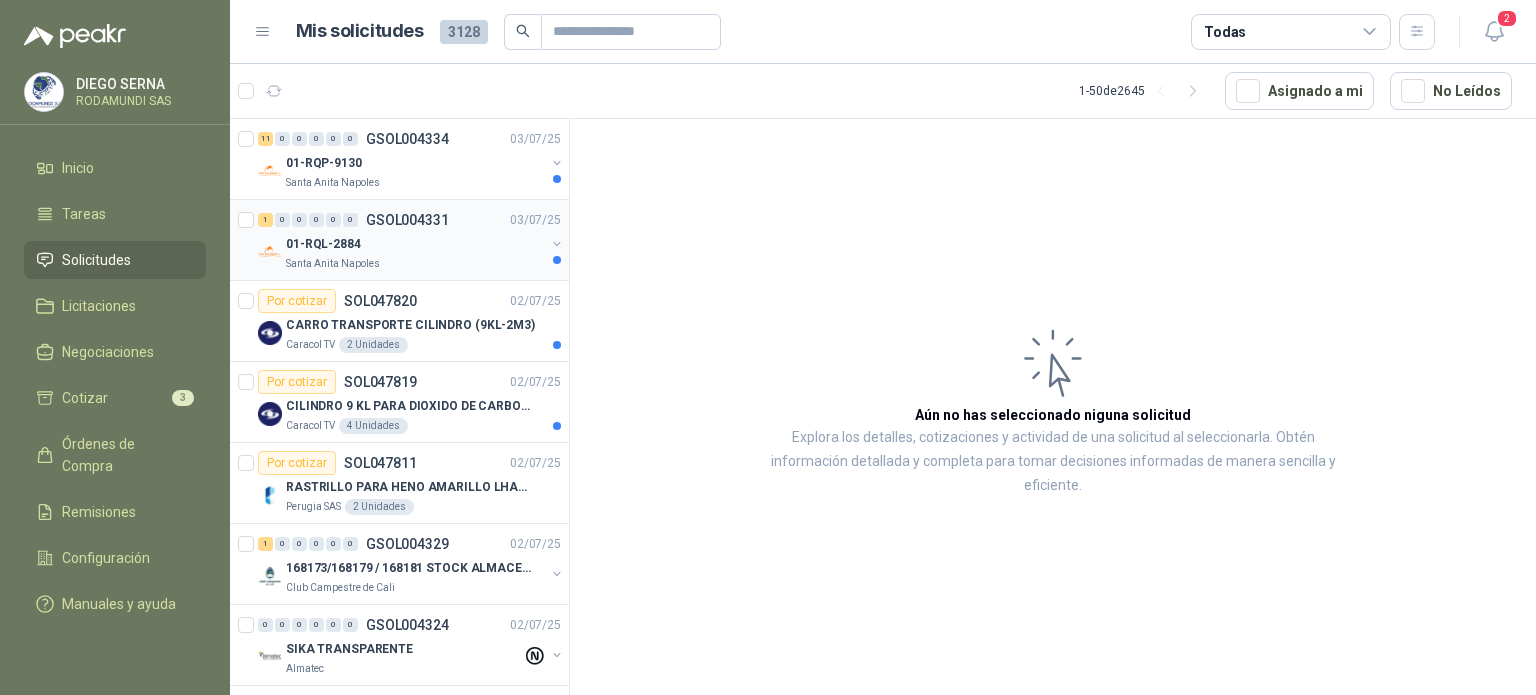 click on "Santa Anita Napoles" at bounding box center [415, 264] 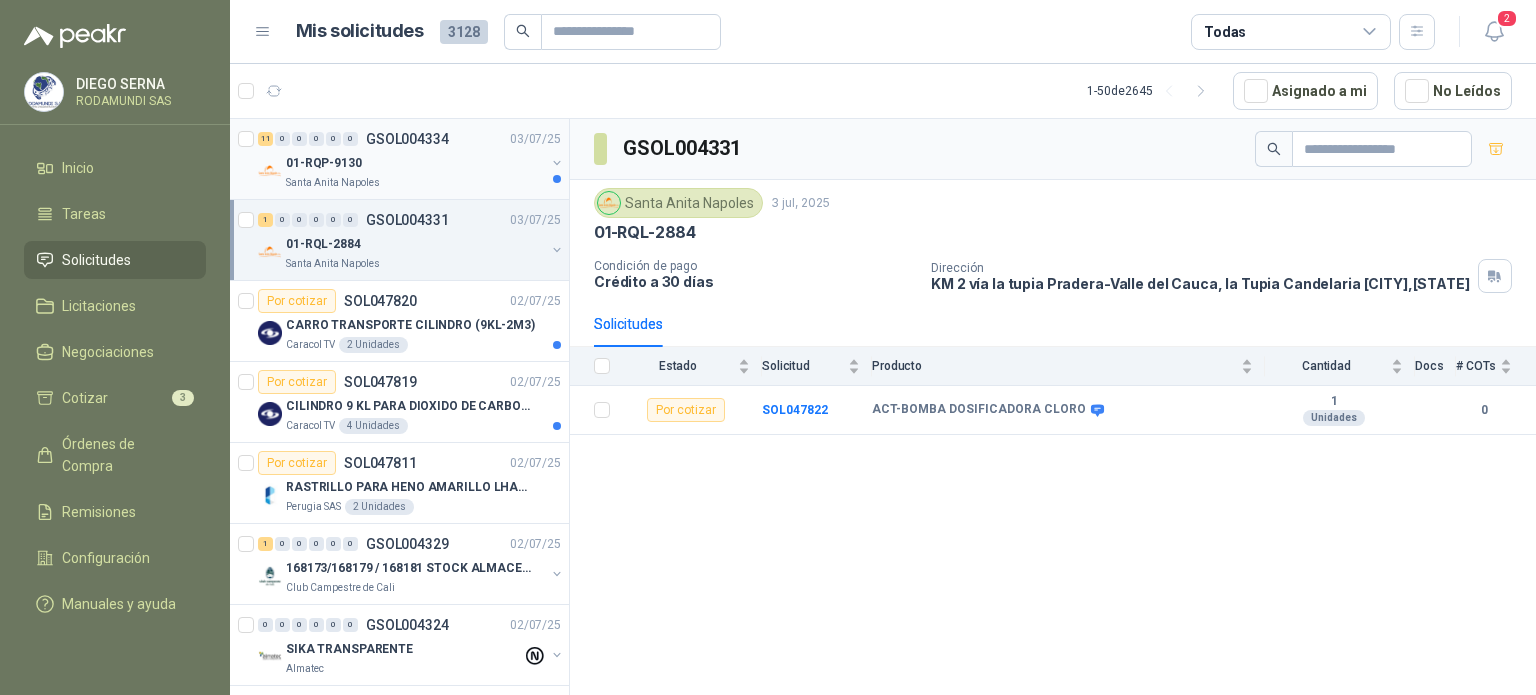 click on "01-RQP-9130" at bounding box center [415, 163] 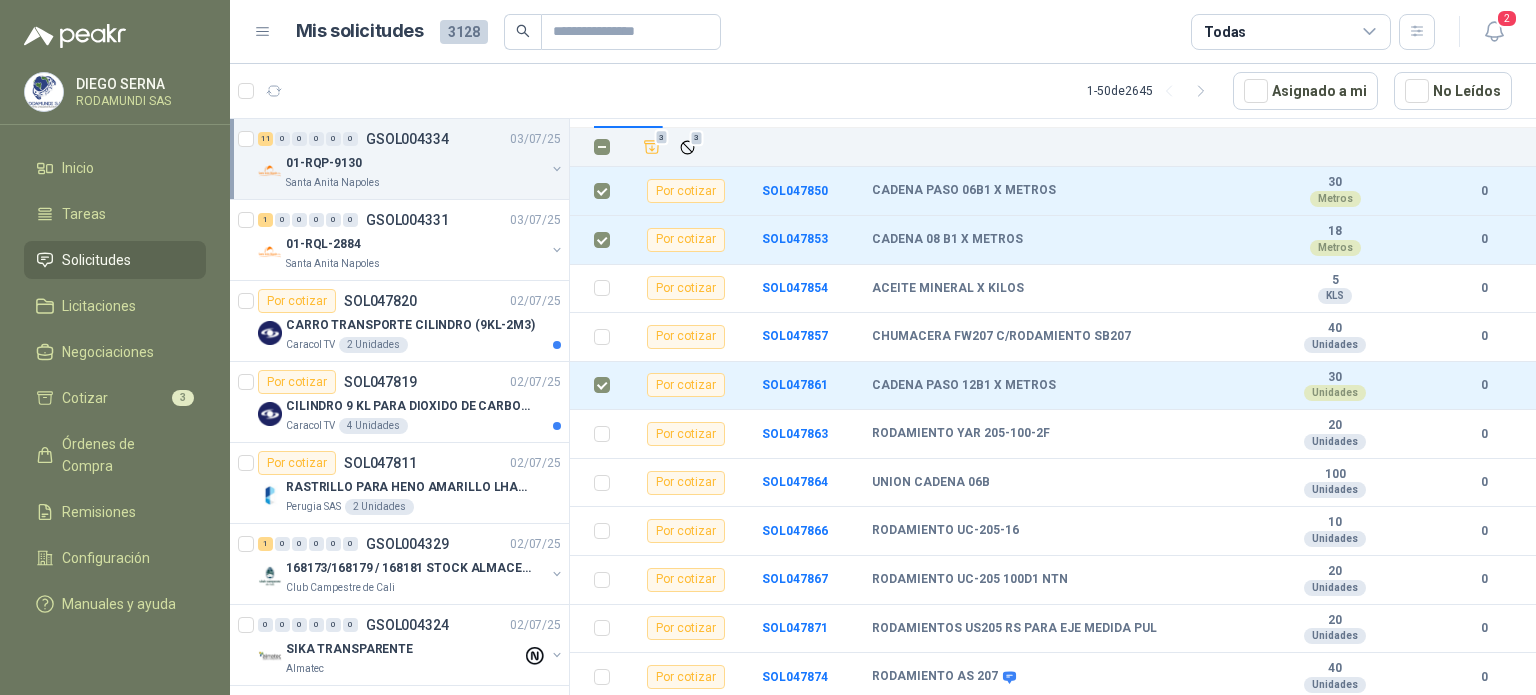 scroll, scrollTop: 231, scrollLeft: 0, axis: vertical 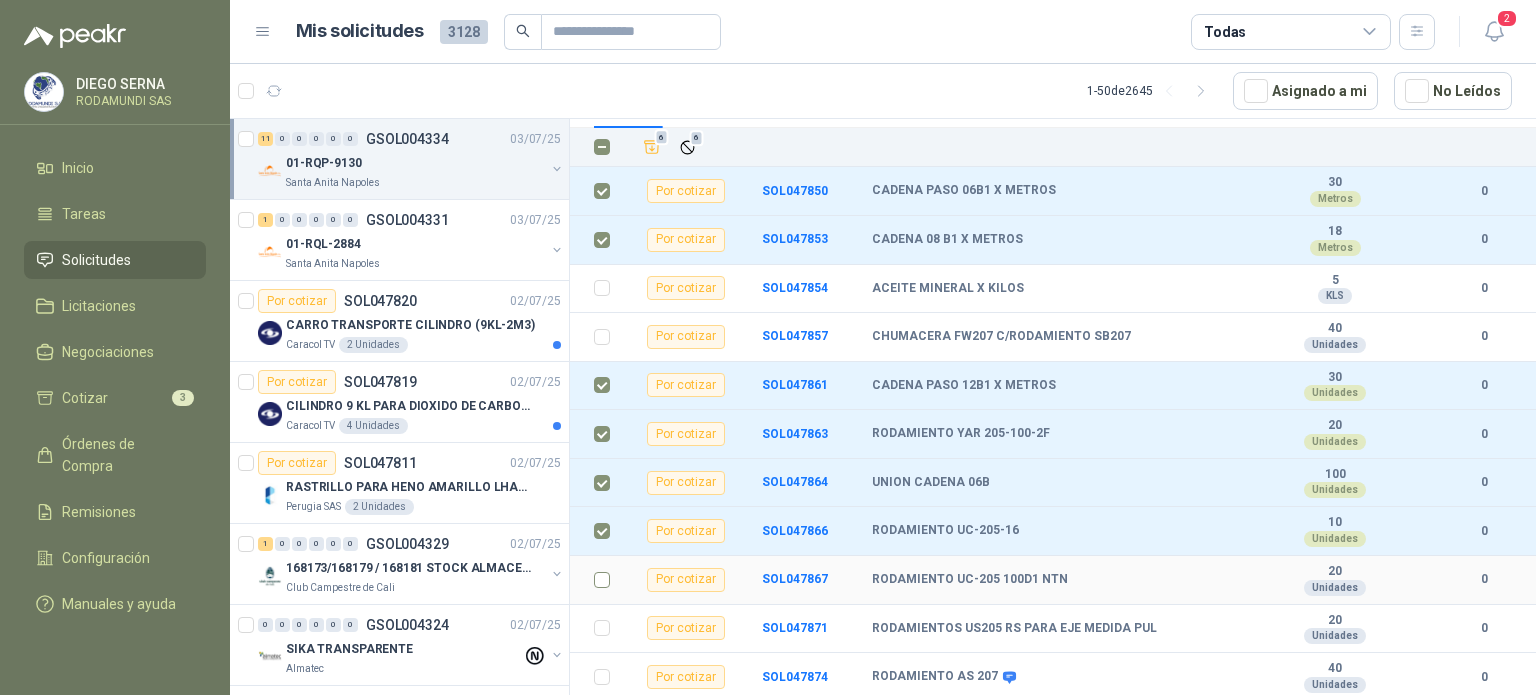 click at bounding box center (602, 580) 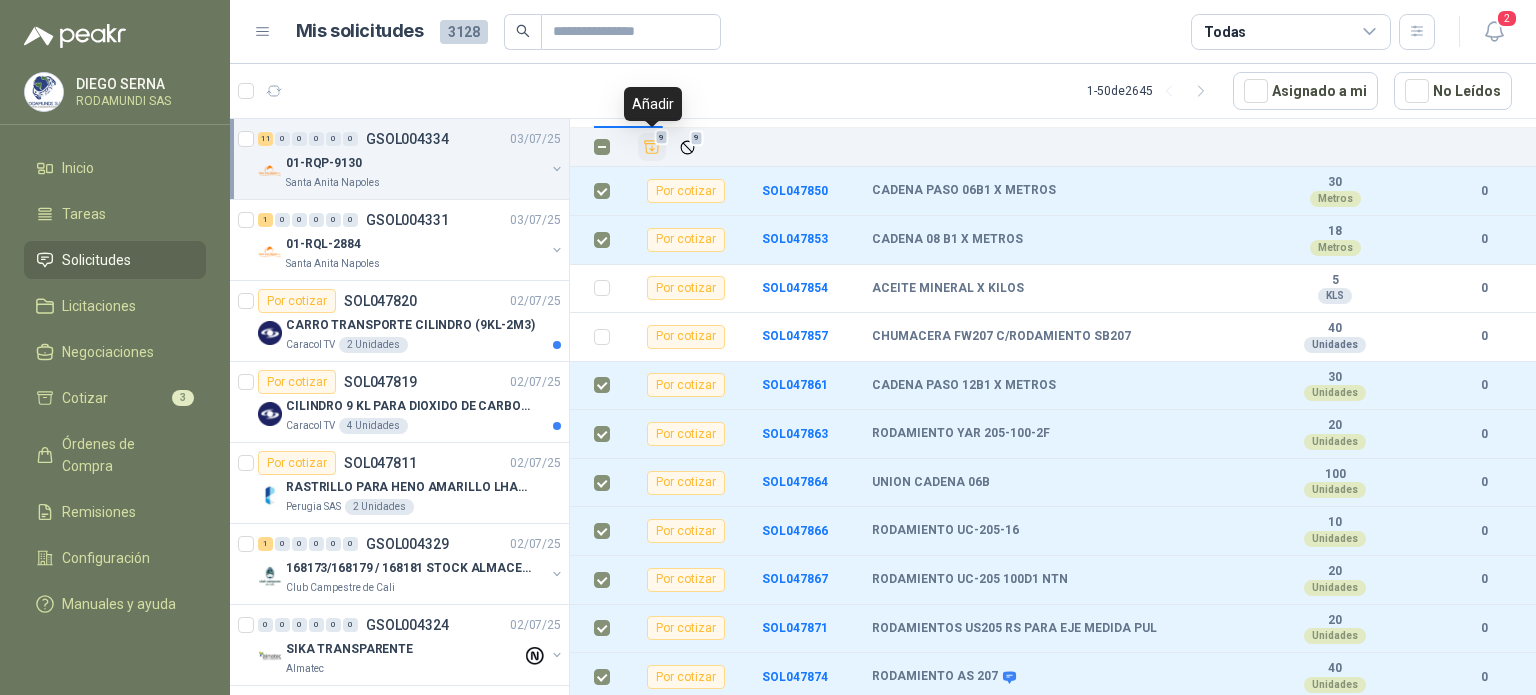 click at bounding box center (652, 147) 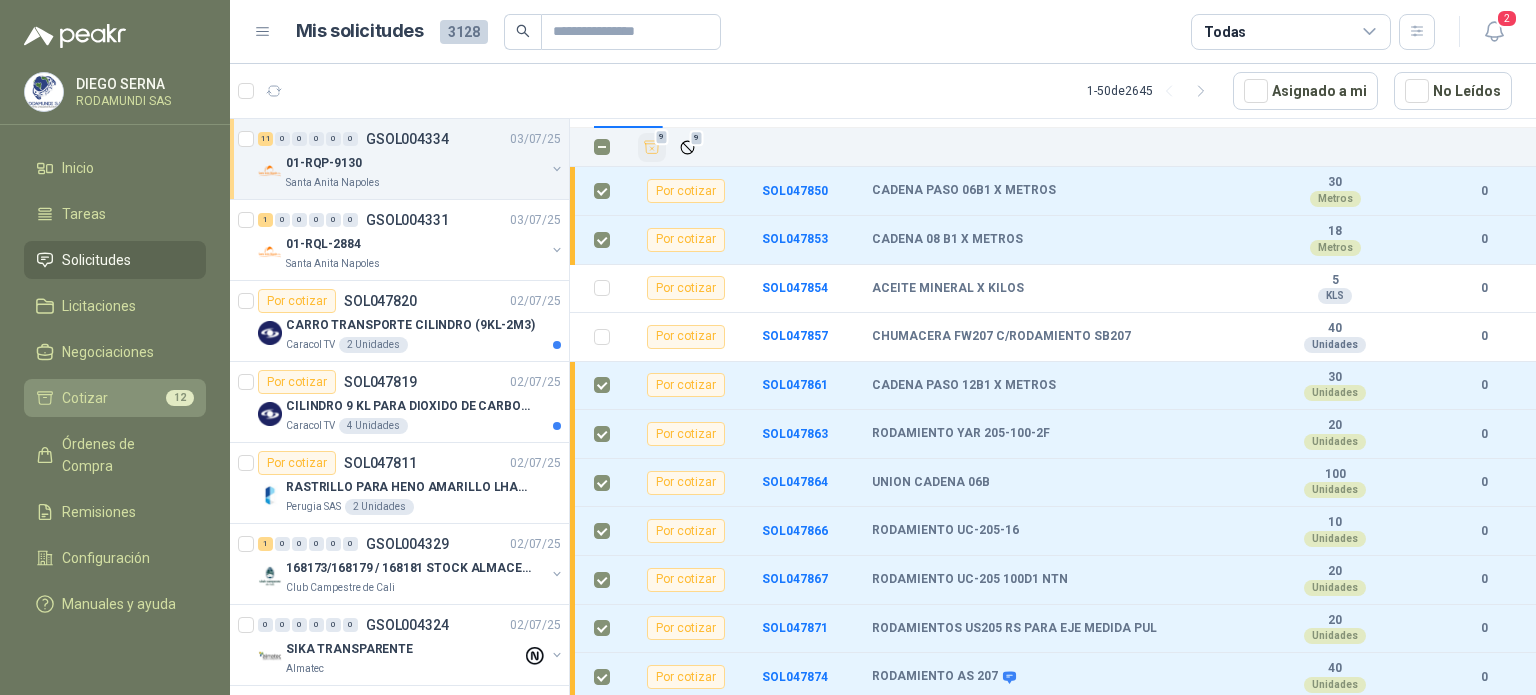 click on "Cotizar 12" at bounding box center (115, 398) 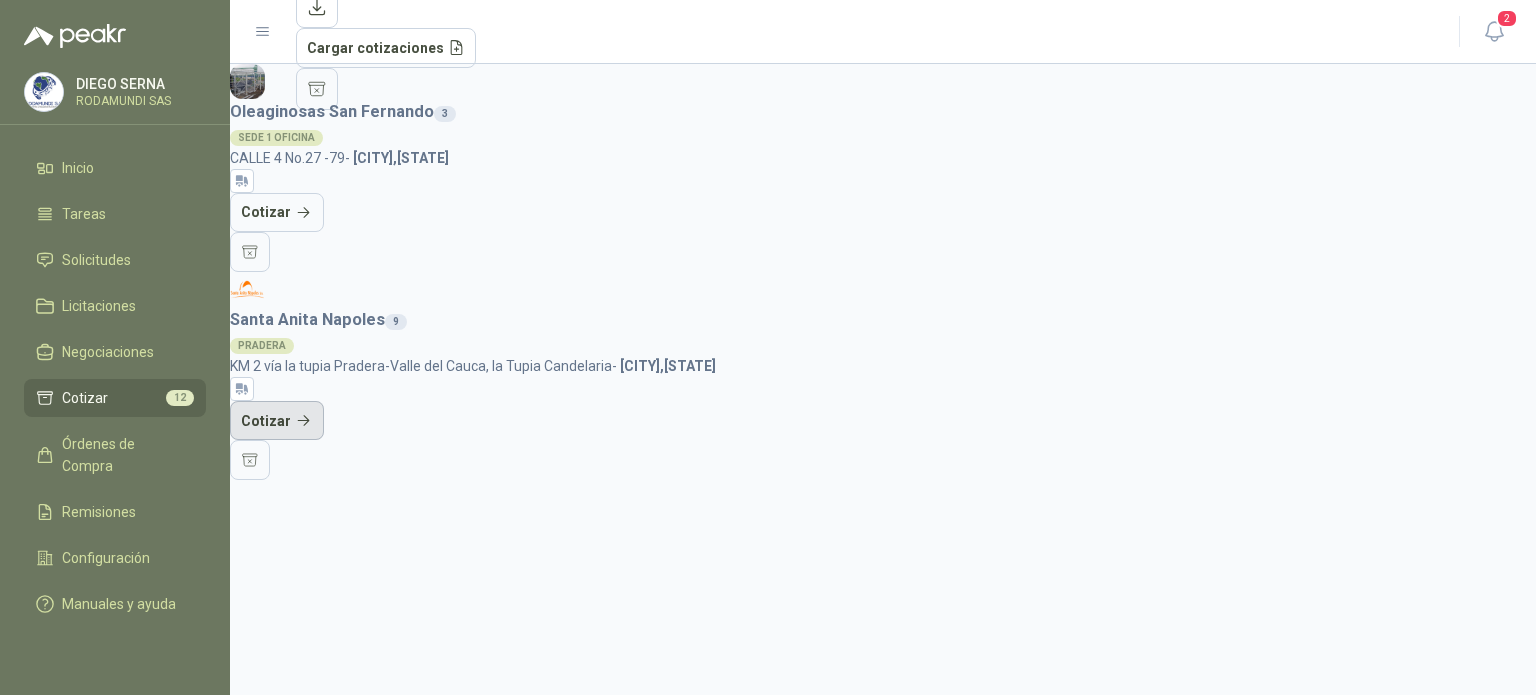 click on "Cotizar" at bounding box center (277, 421) 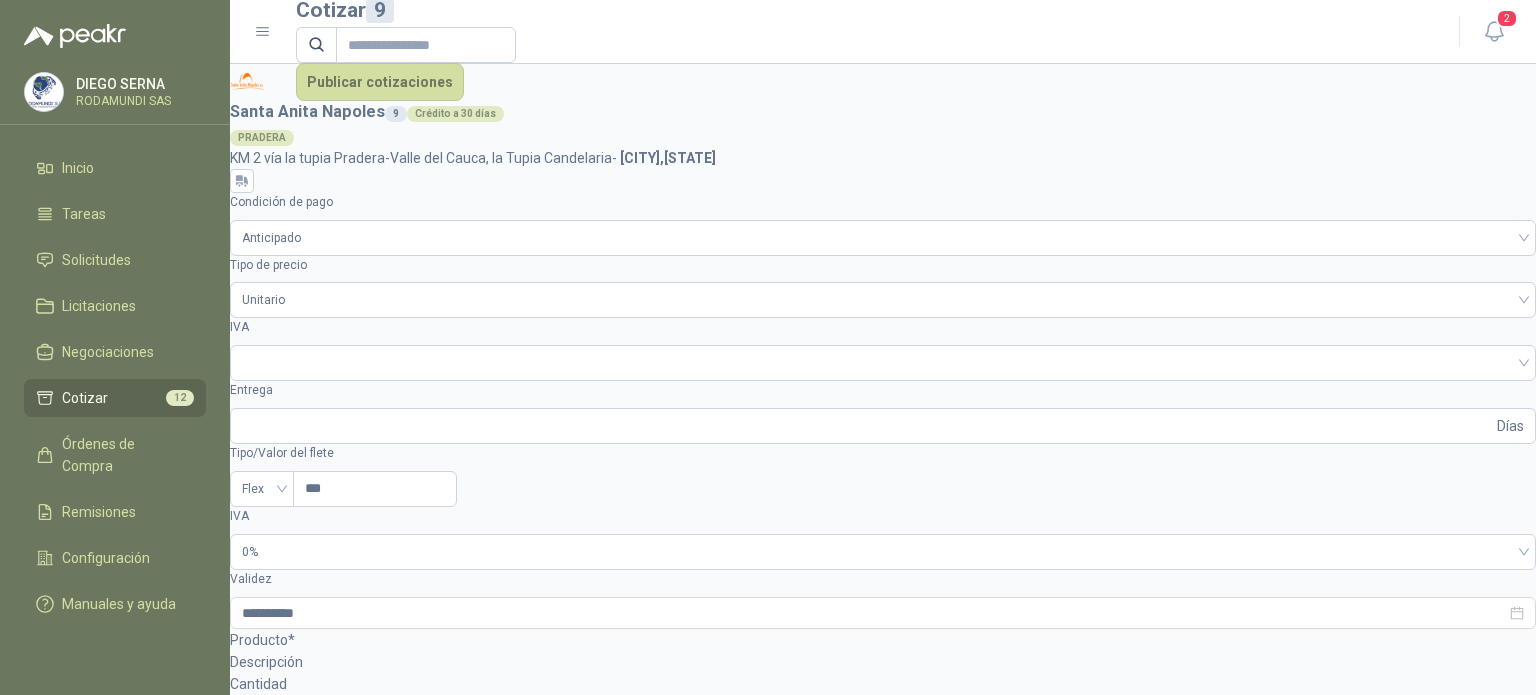 scroll, scrollTop: 158, scrollLeft: 0, axis: vertical 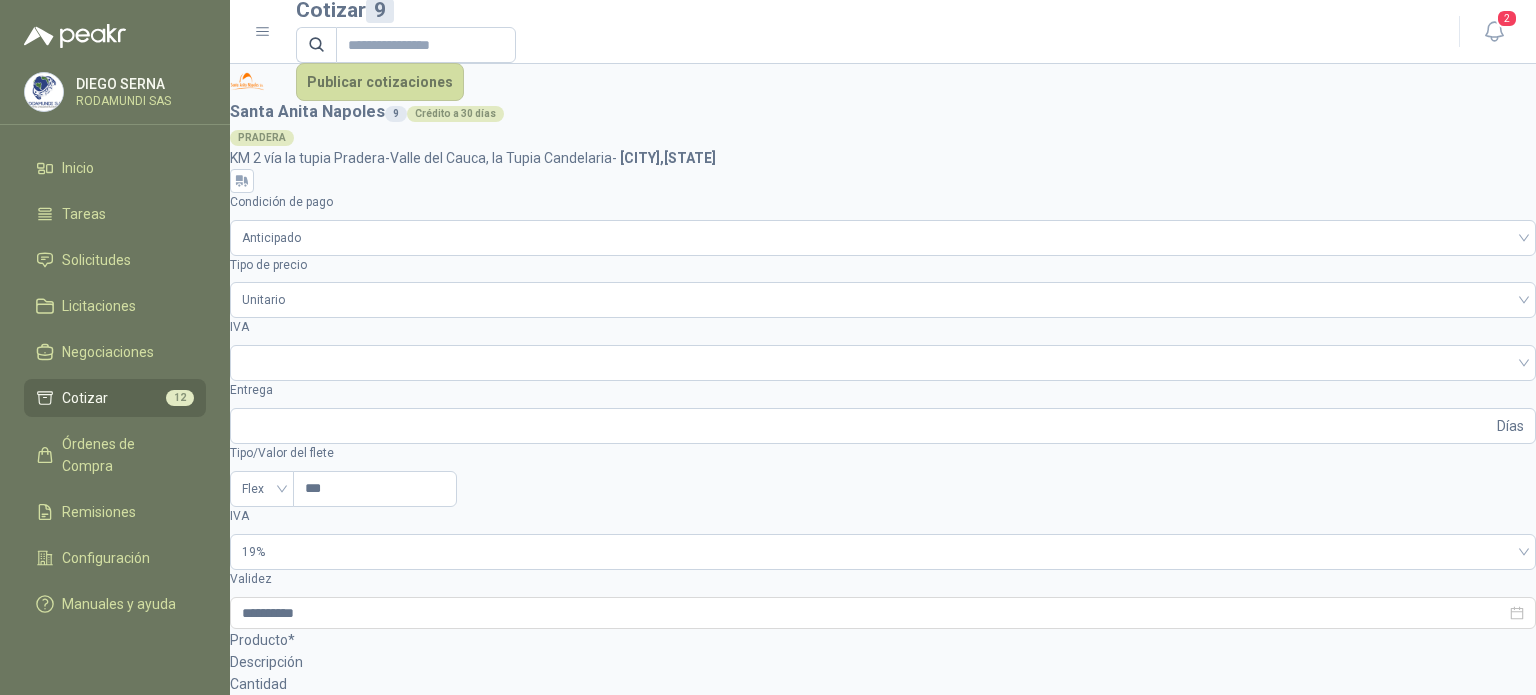 click at bounding box center [299, 1141] 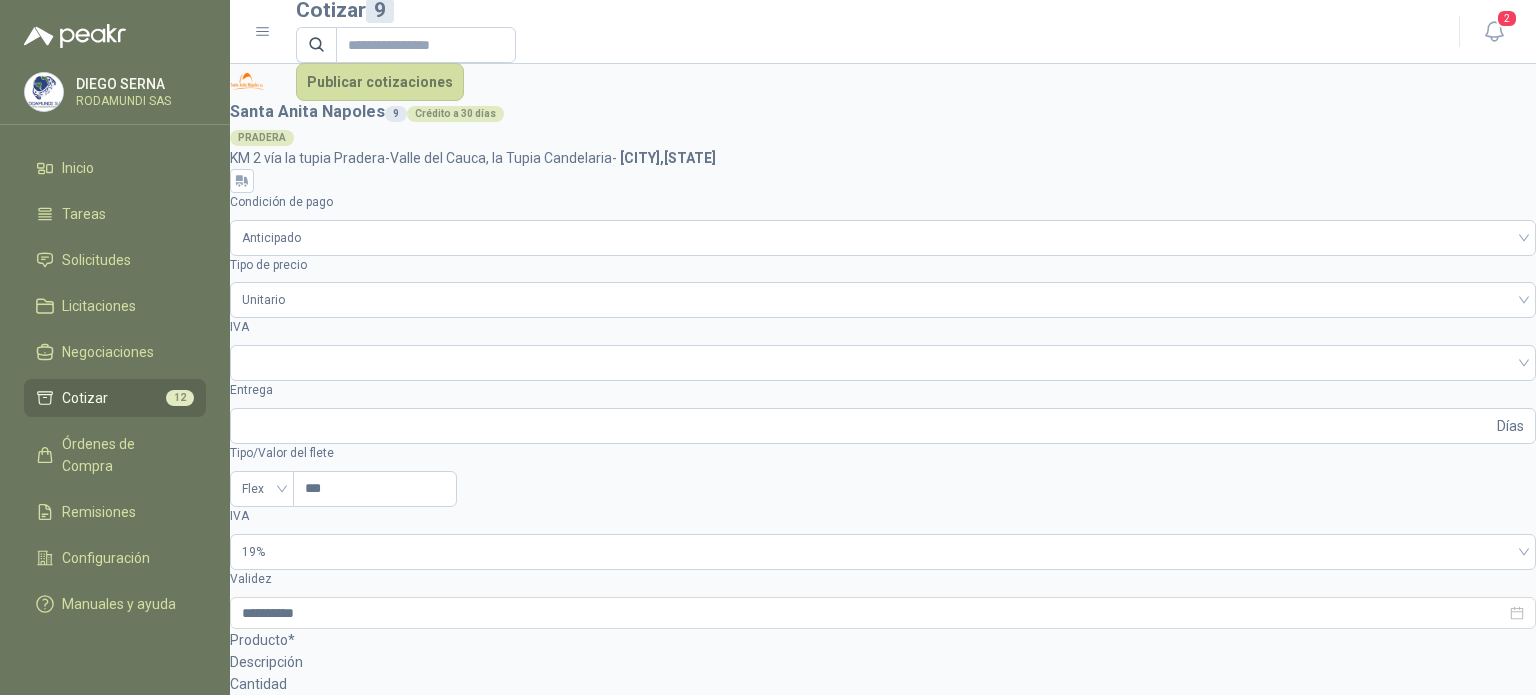 click on "SOL047850  -  CADENA PASO 06B1 X METROS" at bounding box center (299, 851) 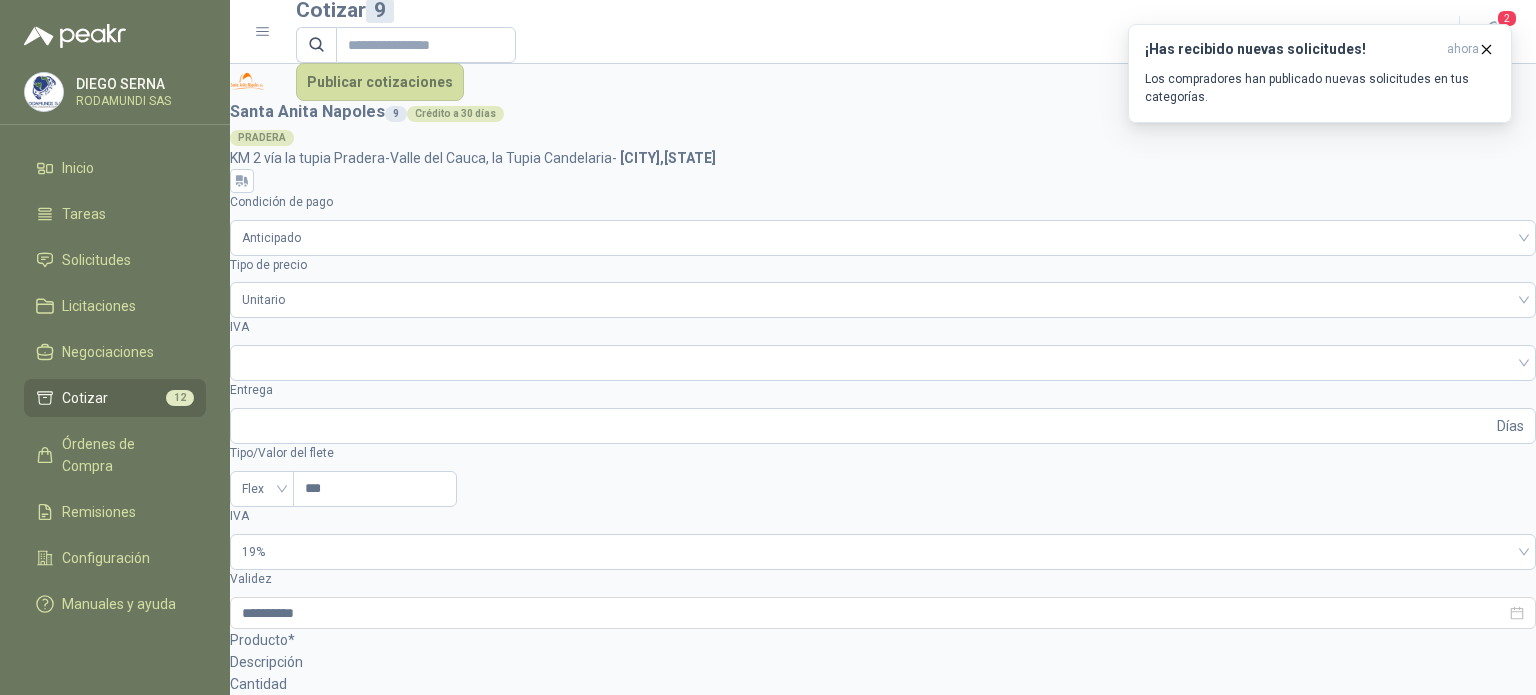 type on "*******" 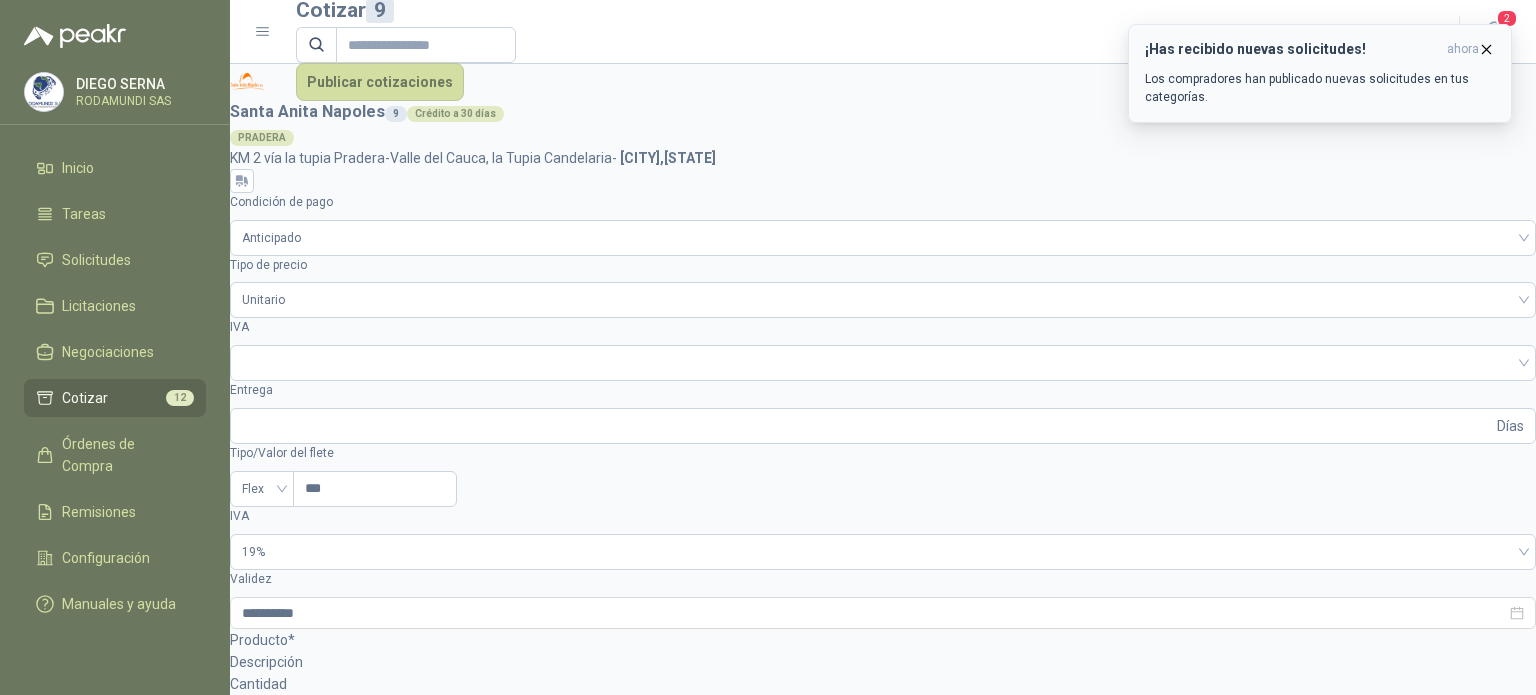 click at bounding box center [1486, 49] 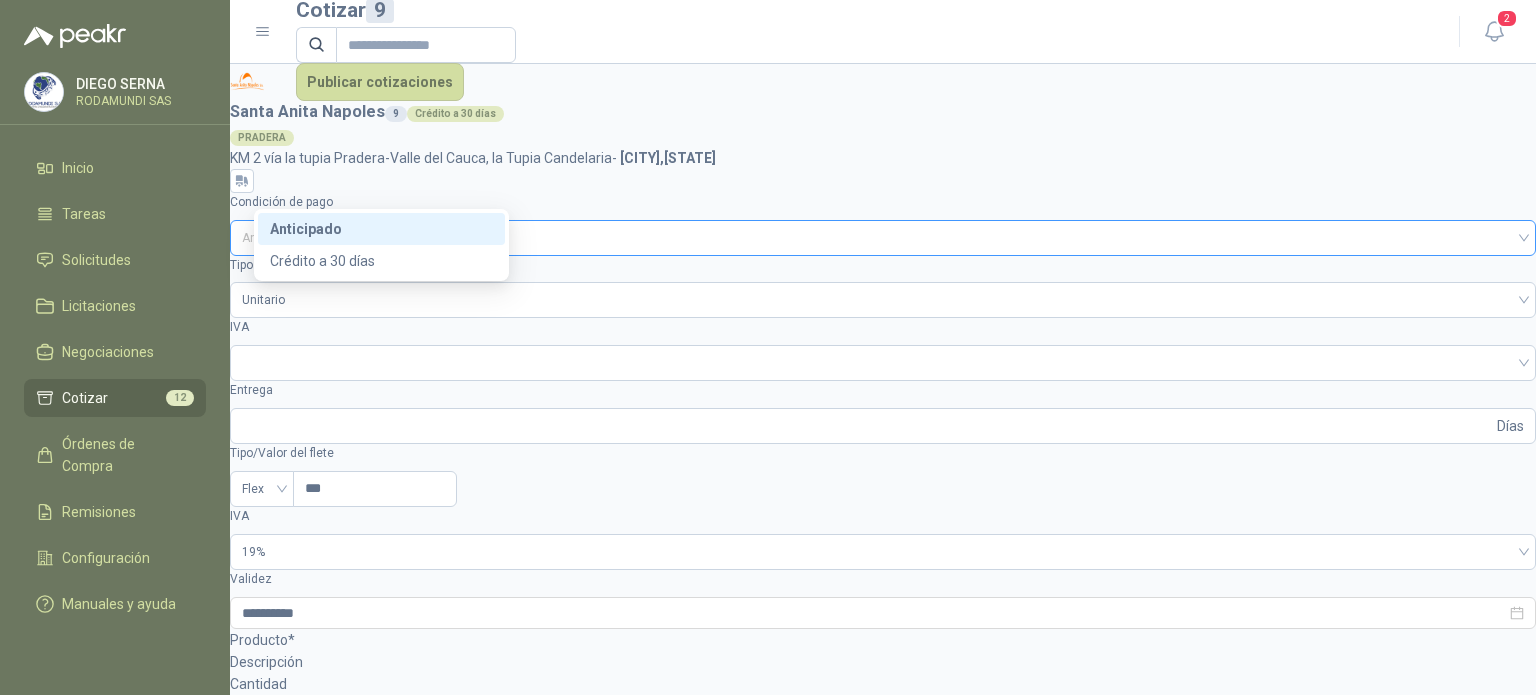 click on "Anticipado" at bounding box center (883, 238) 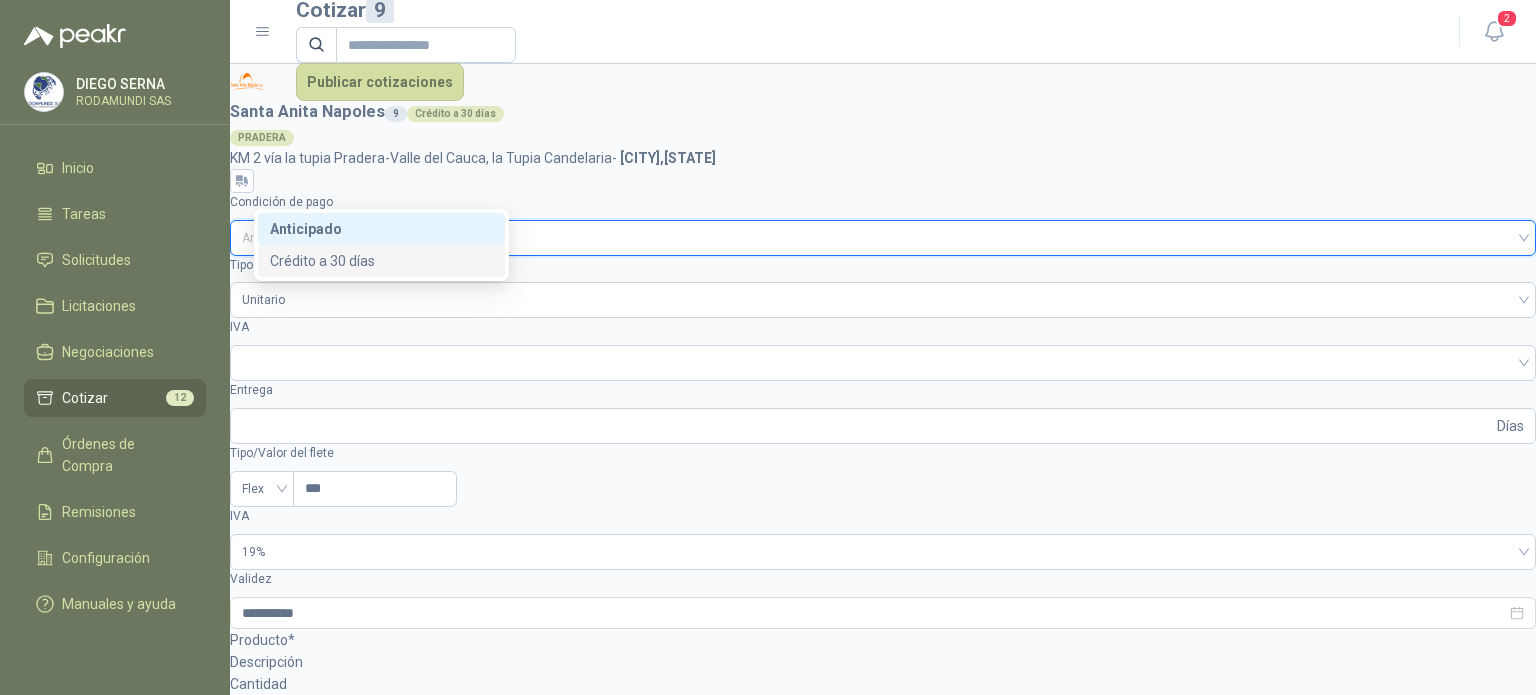 click on "Crédito a 30 días" at bounding box center (381, 261) 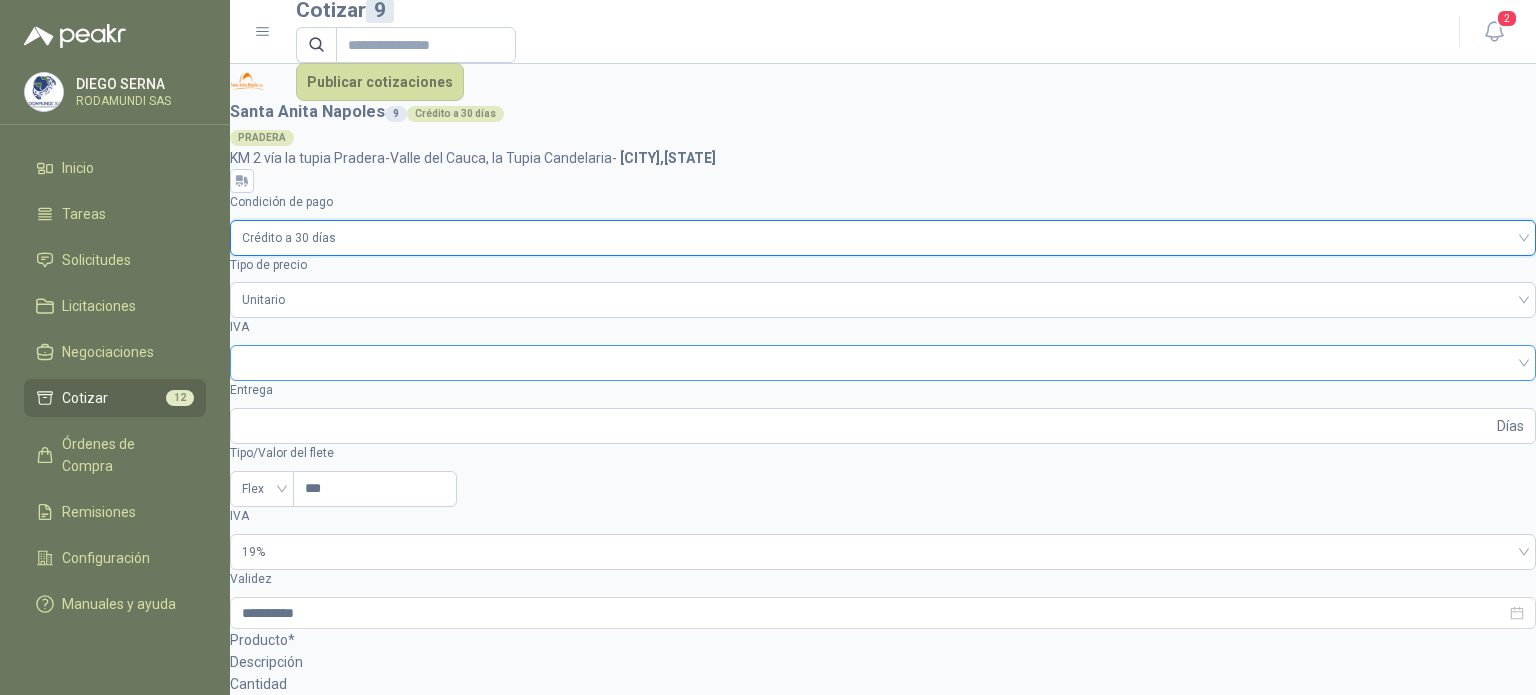 click at bounding box center [883, 361] 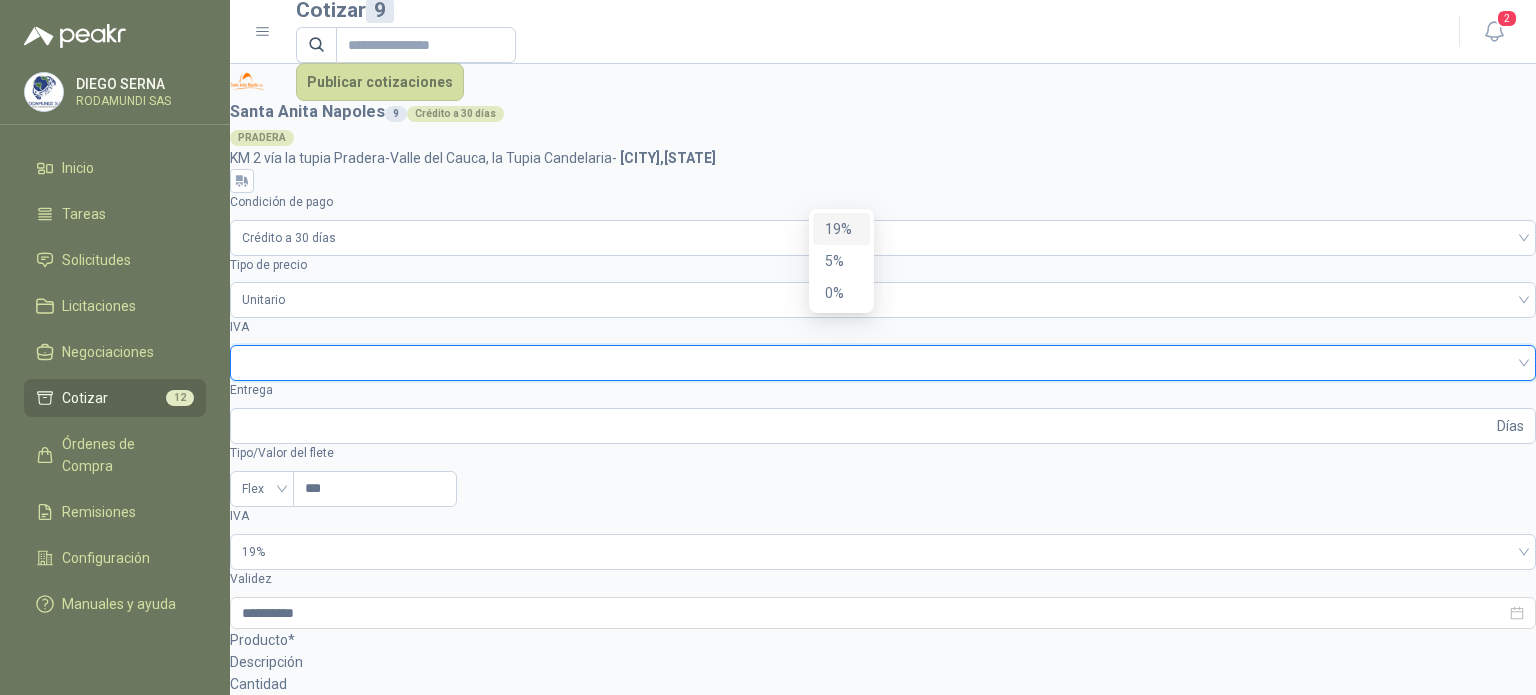 click on "19%" at bounding box center [0, 0] 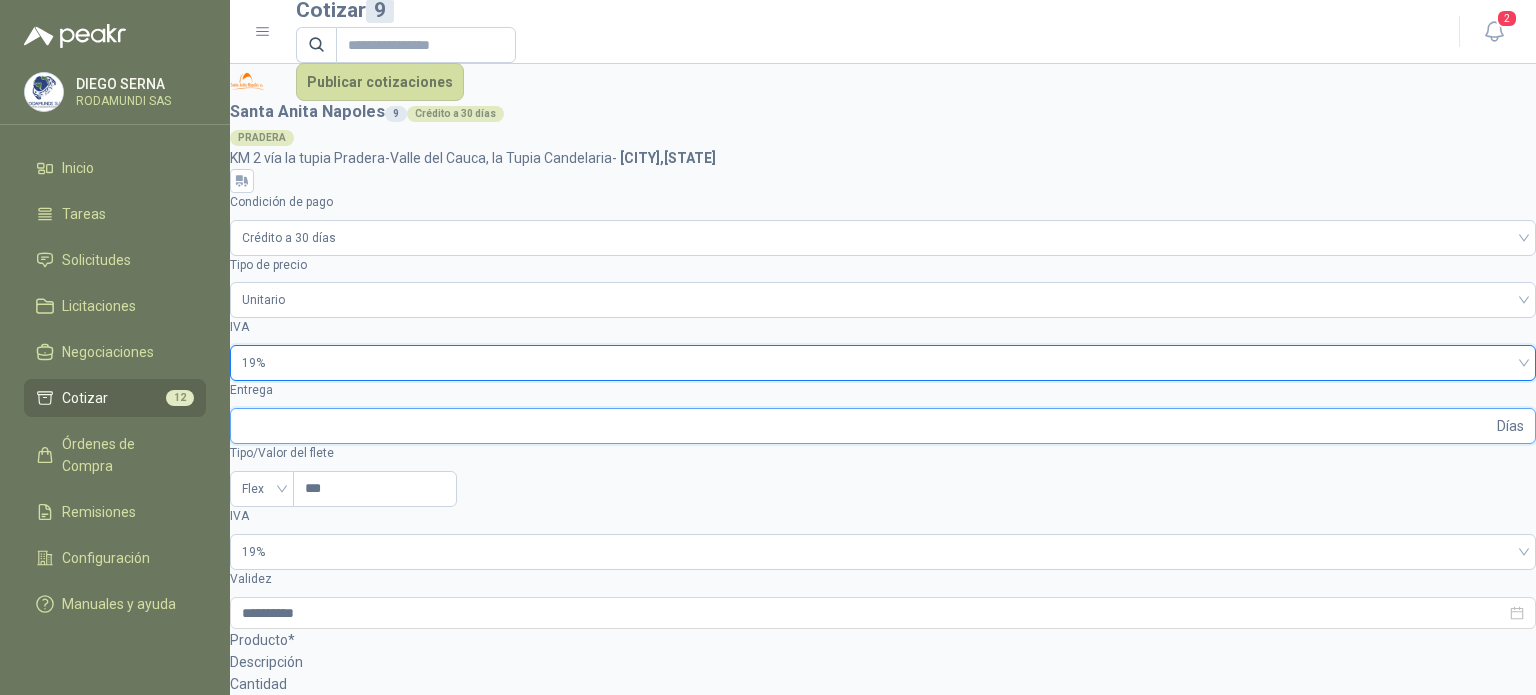click on "Entrega" at bounding box center (867, 426) 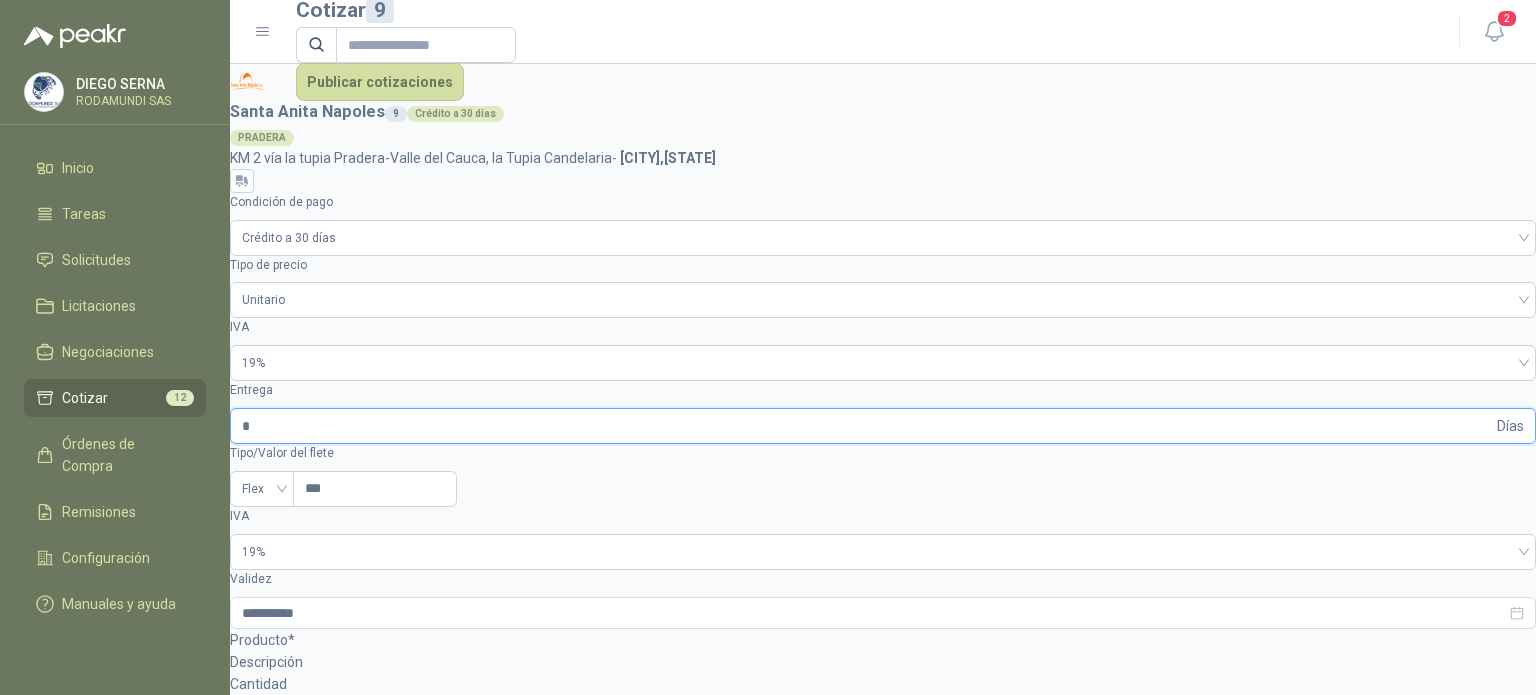 scroll, scrollTop: 113, scrollLeft: 0, axis: vertical 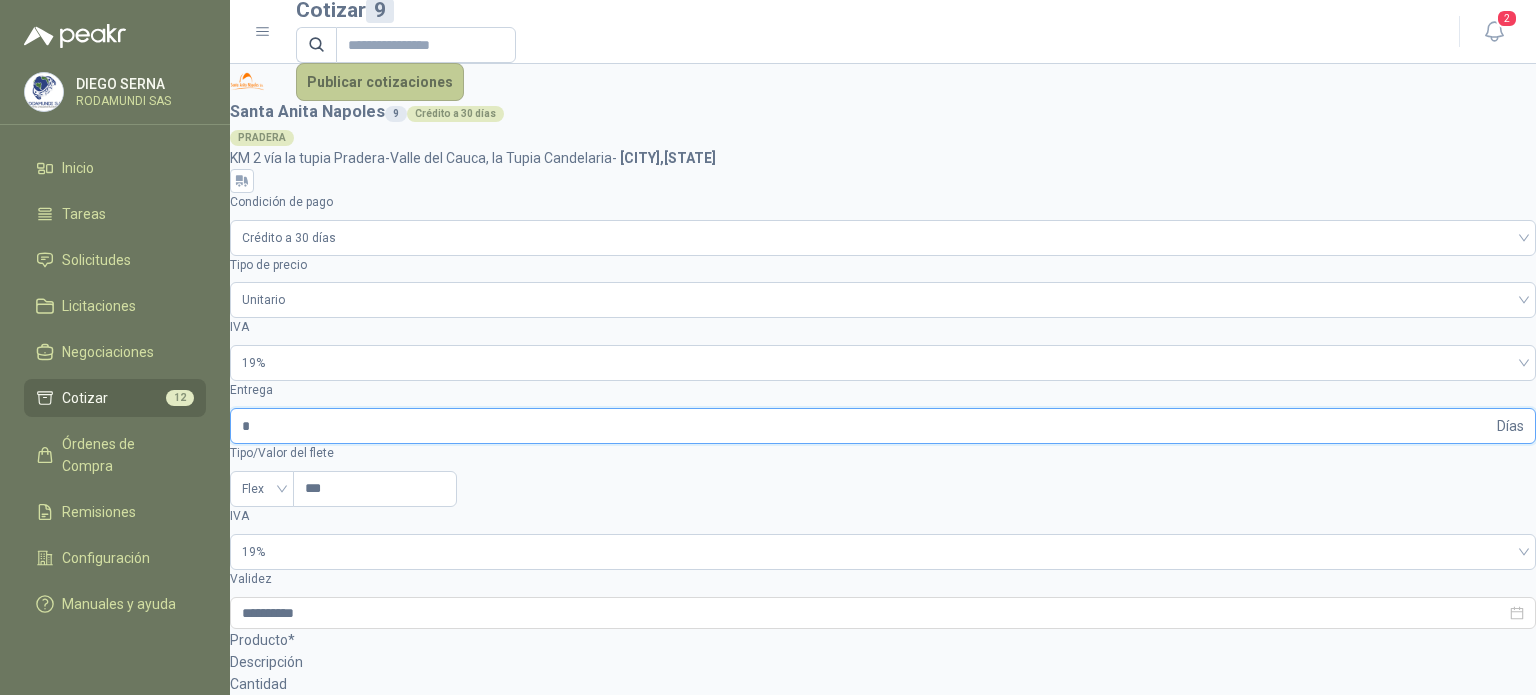 type on "*" 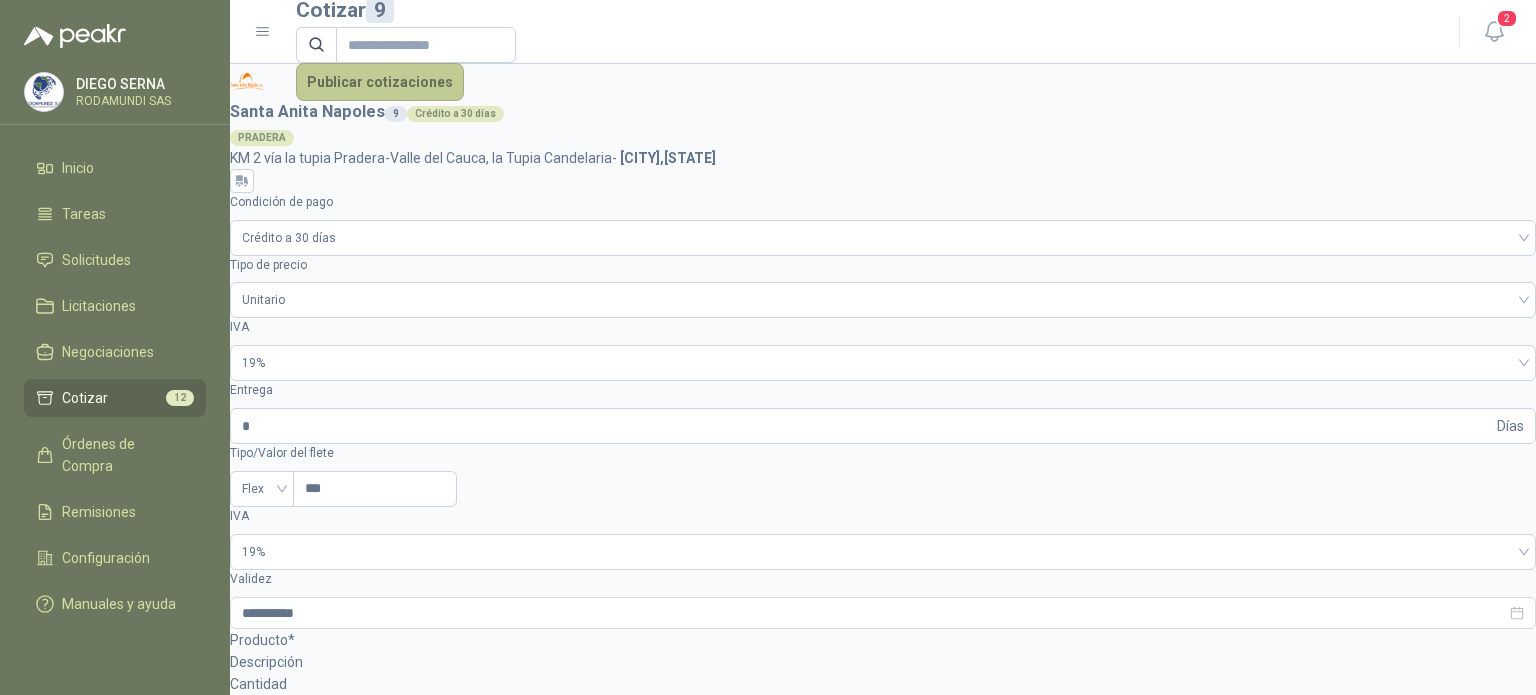 click on "Publicar cotizaciones" at bounding box center [380, 82] 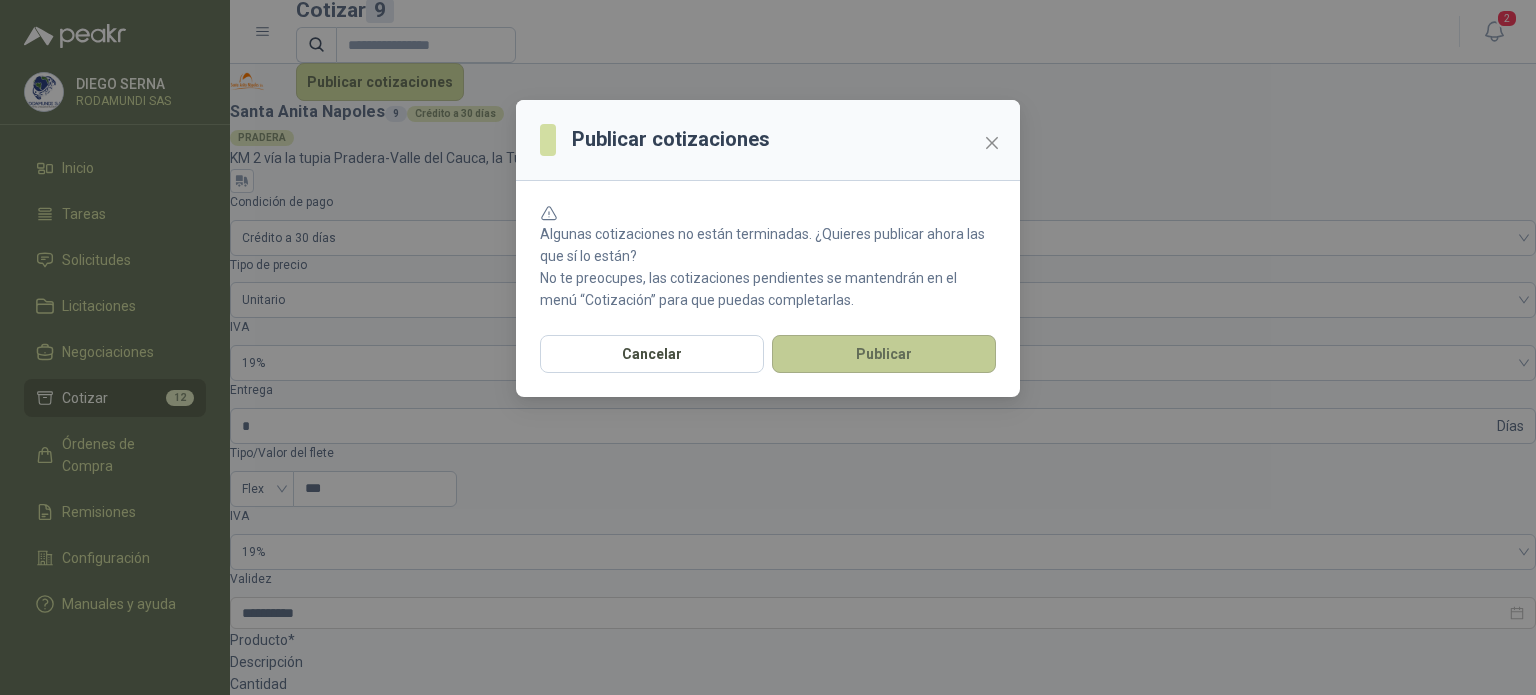 click on "Publicar" at bounding box center [884, 354] 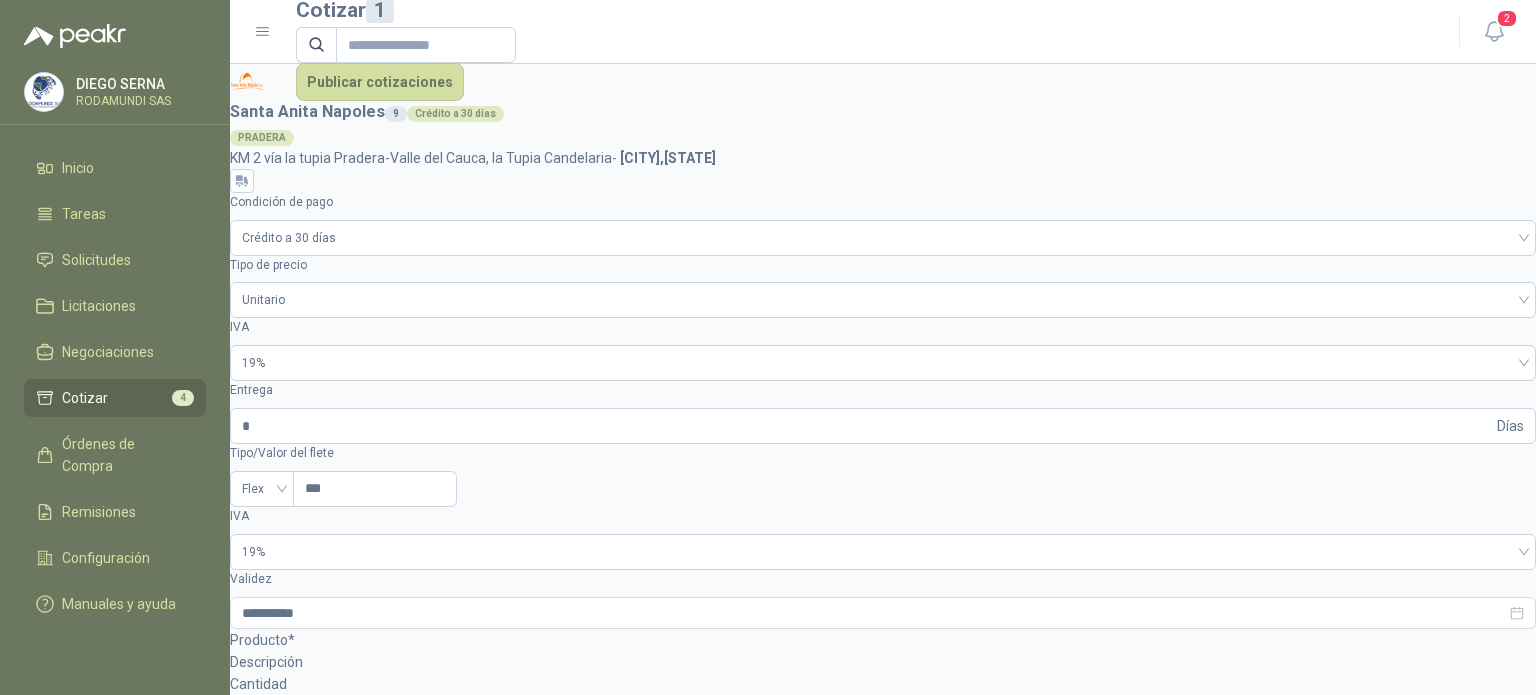 scroll, scrollTop: 0, scrollLeft: 0, axis: both 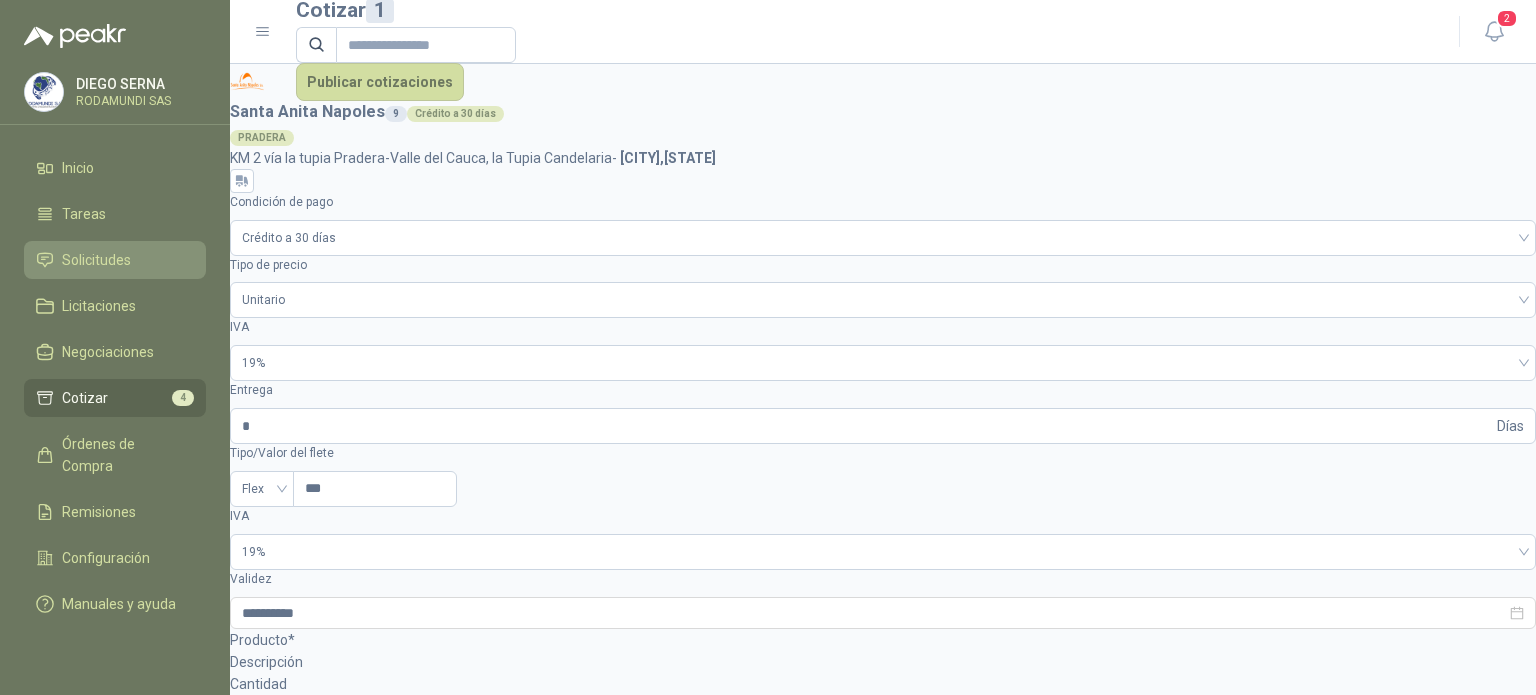 click on "Solicitudes" at bounding box center [115, 260] 